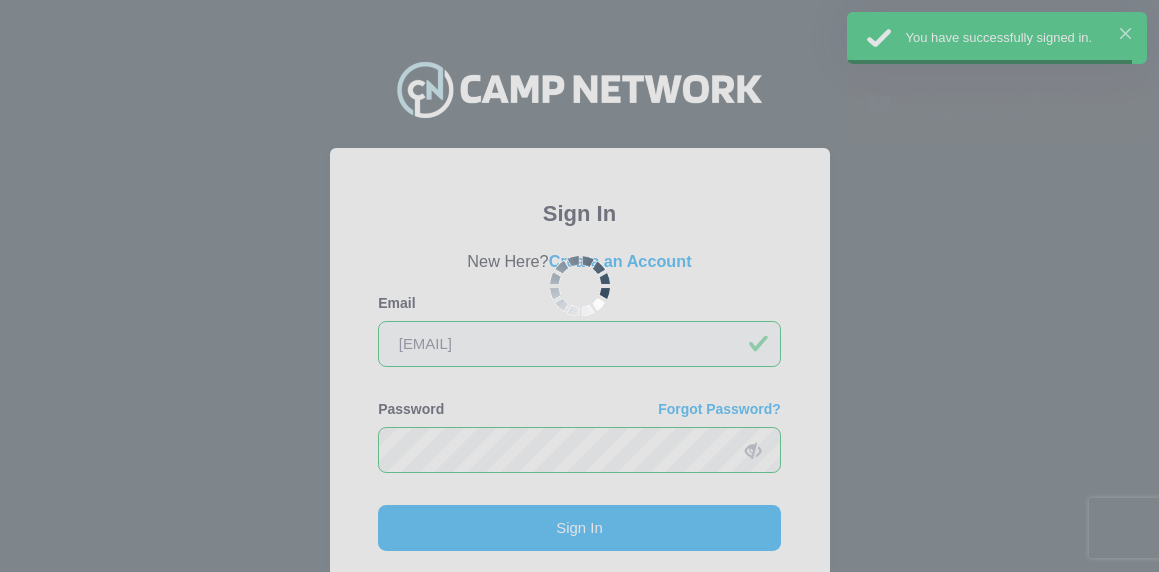 scroll, scrollTop: 0, scrollLeft: 0, axis: both 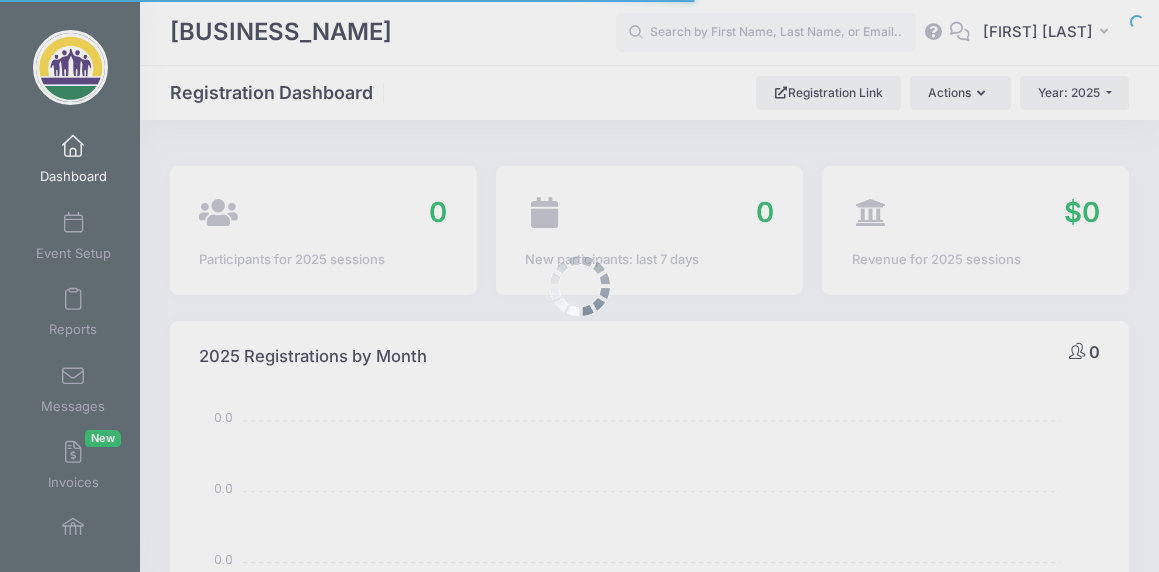 select 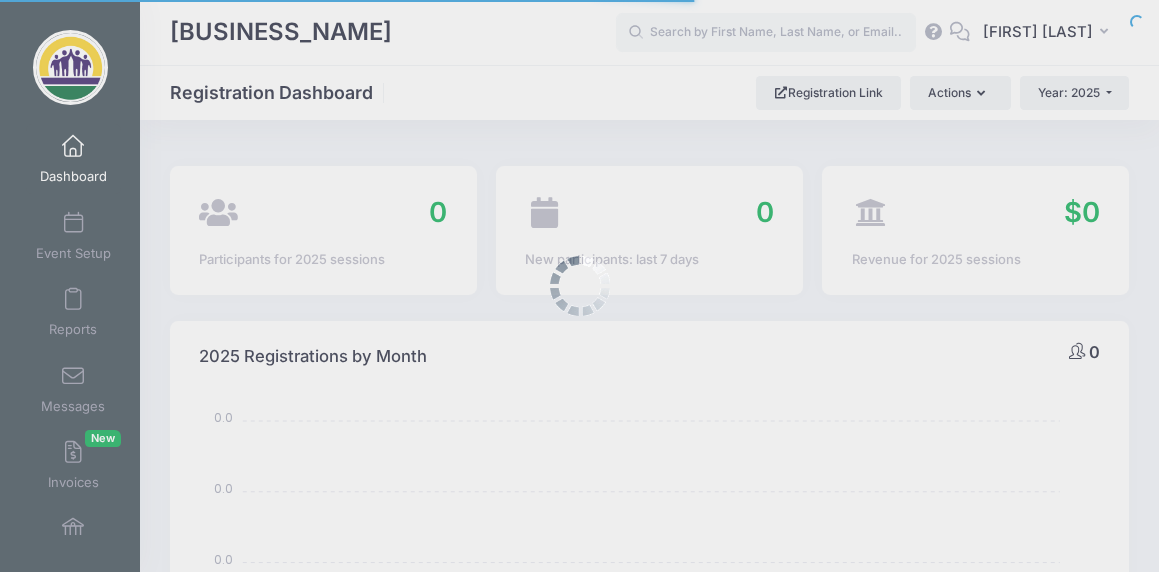 scroll, scrollTop: 0, scrollLeft: 0, axis: both 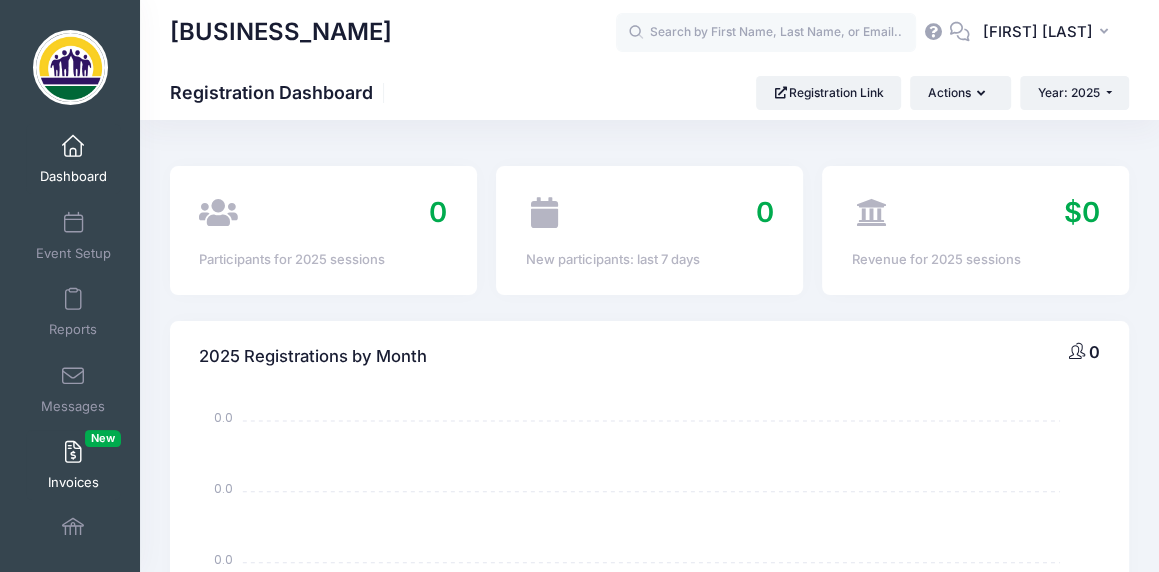 click on "Invoices  New" at bounding box center (73, 465) 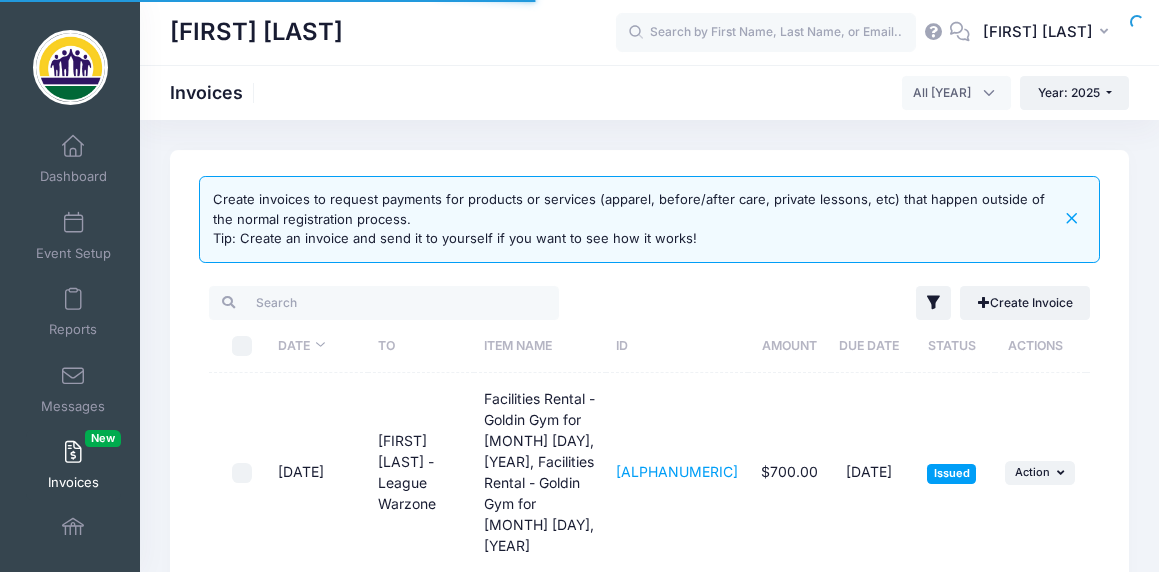 select 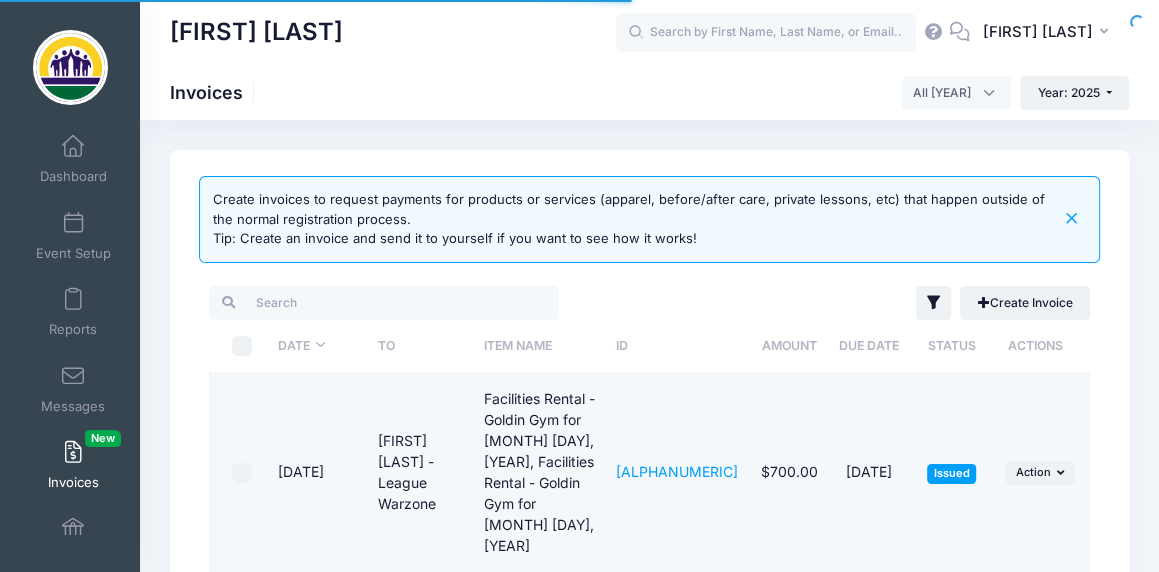 scroll, scrollTop: 0, scrollLeft: 0, axis: both 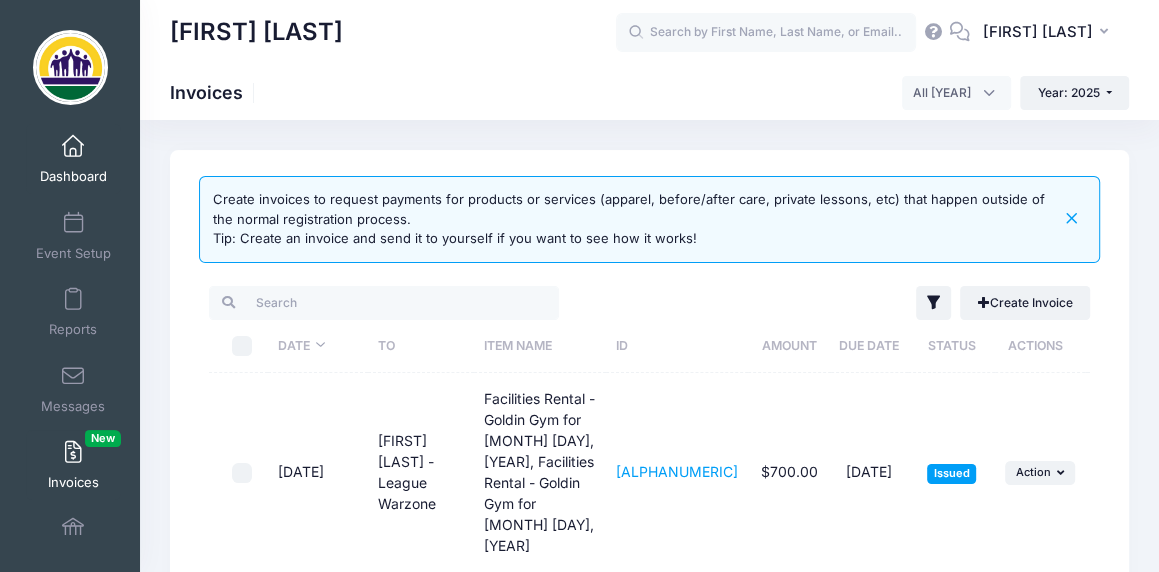 click at bounding box center [73, 147] 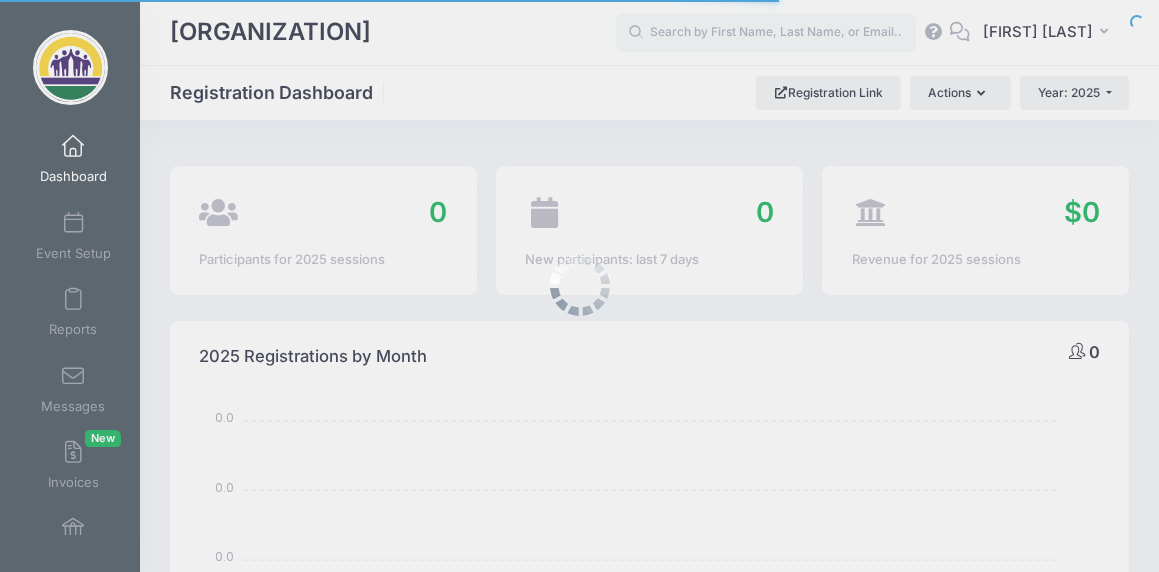 select 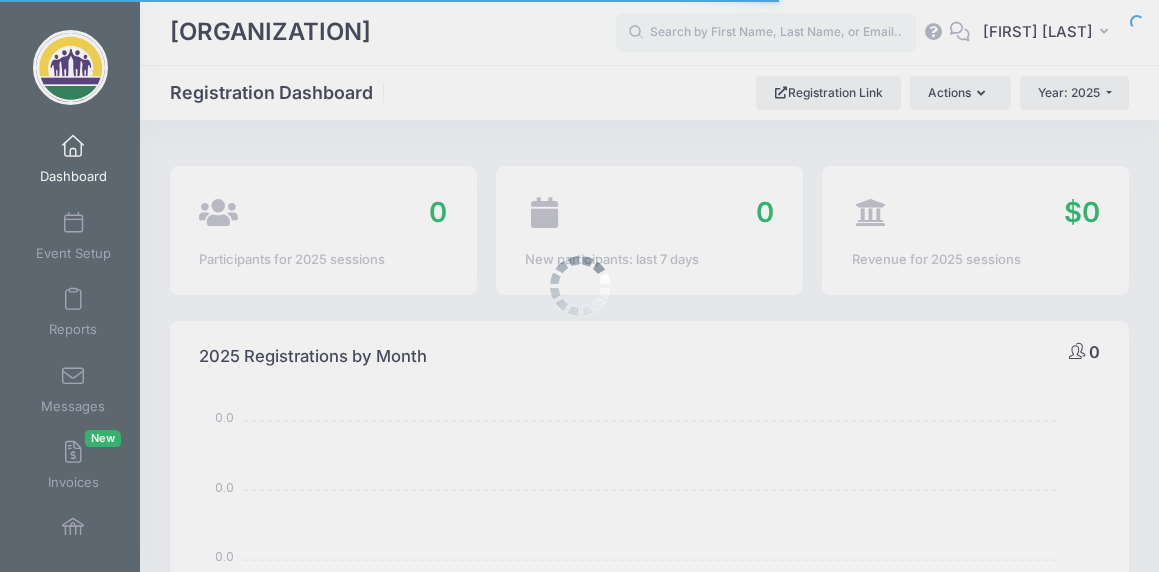 scroll, scrollTop: 0, scrollLeft: 0, axis: both 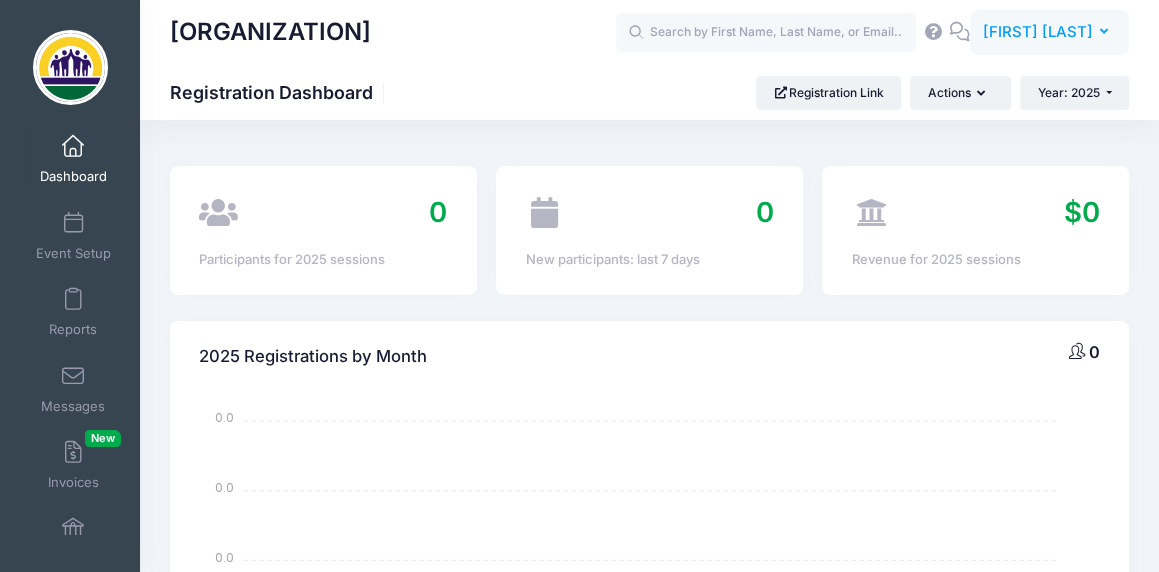 click on "[FIRST] [LAST]" at bounding box center (1038, 32) 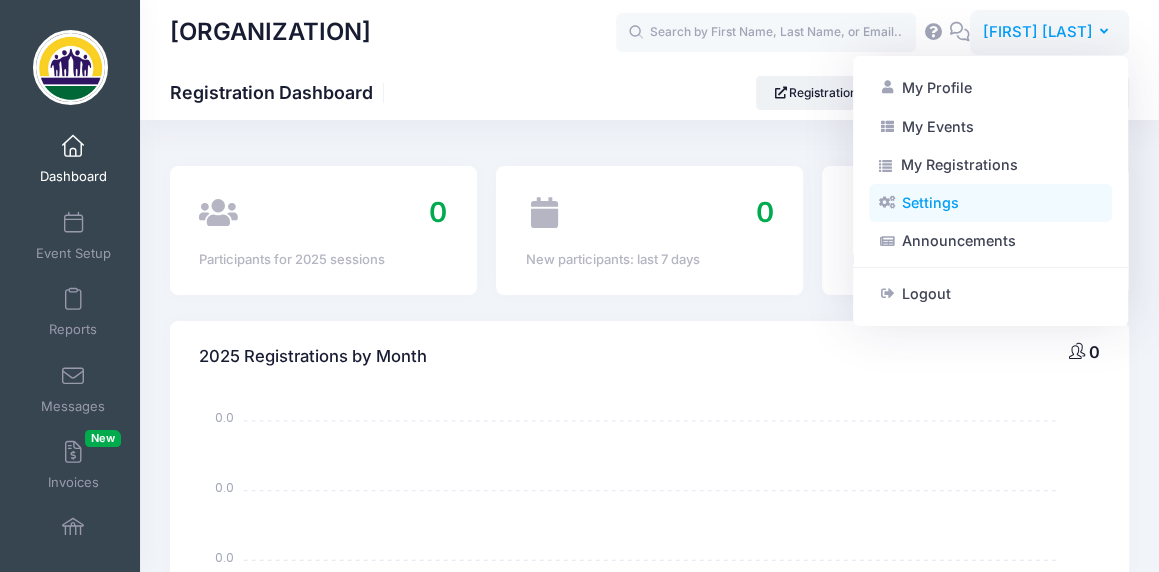 click on "Settings" at bounding box center (990, 203) 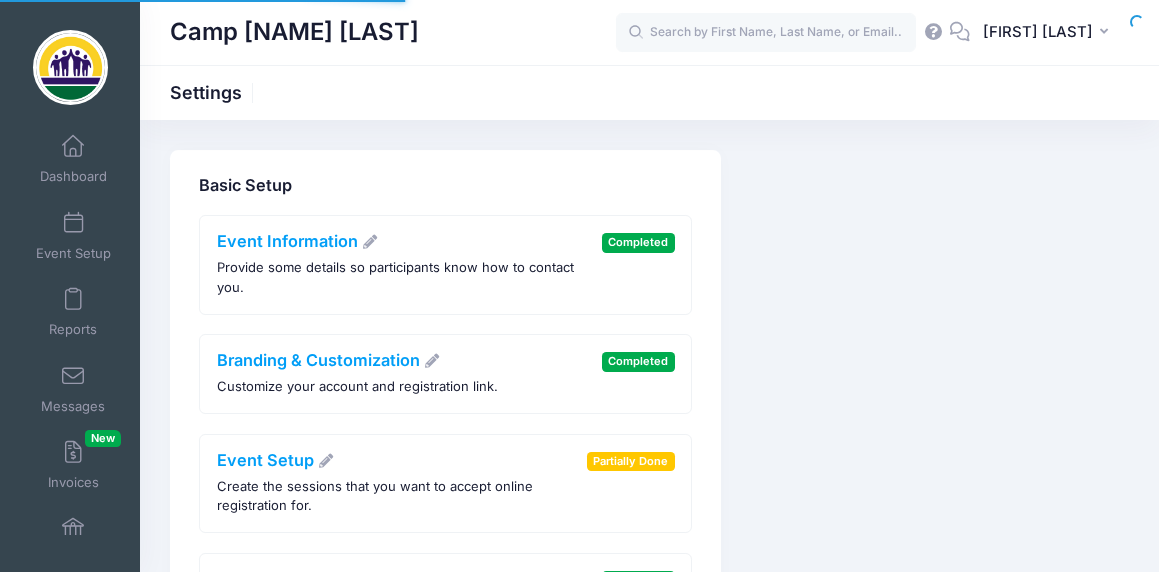 scroll, scrollTop: 0, scrollLeft: 0, axis: both 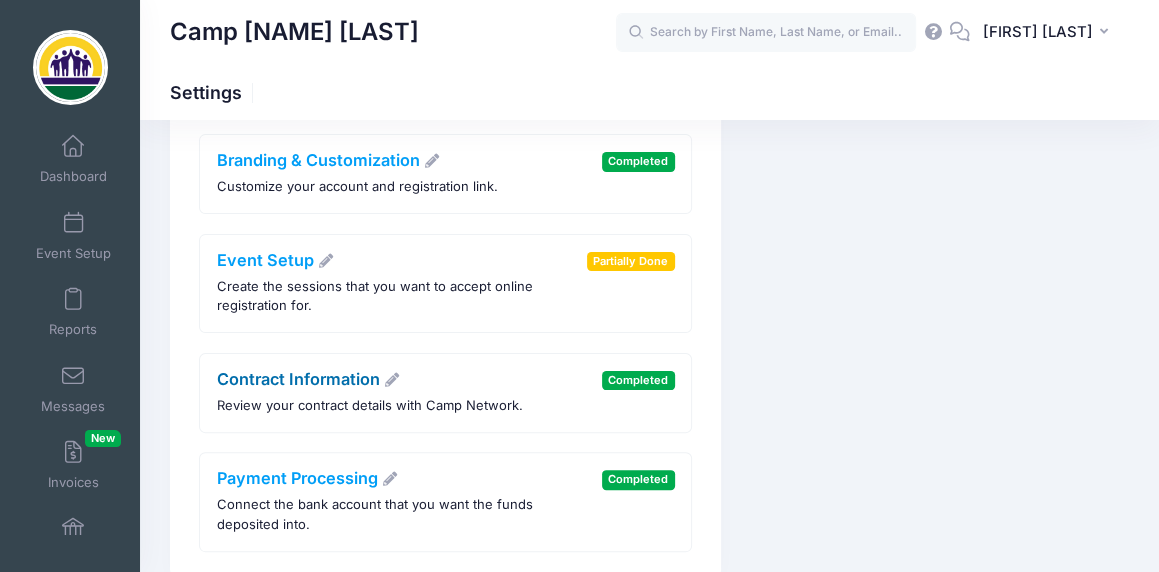 click on "Contract Information" at bounding box center [309, 379] 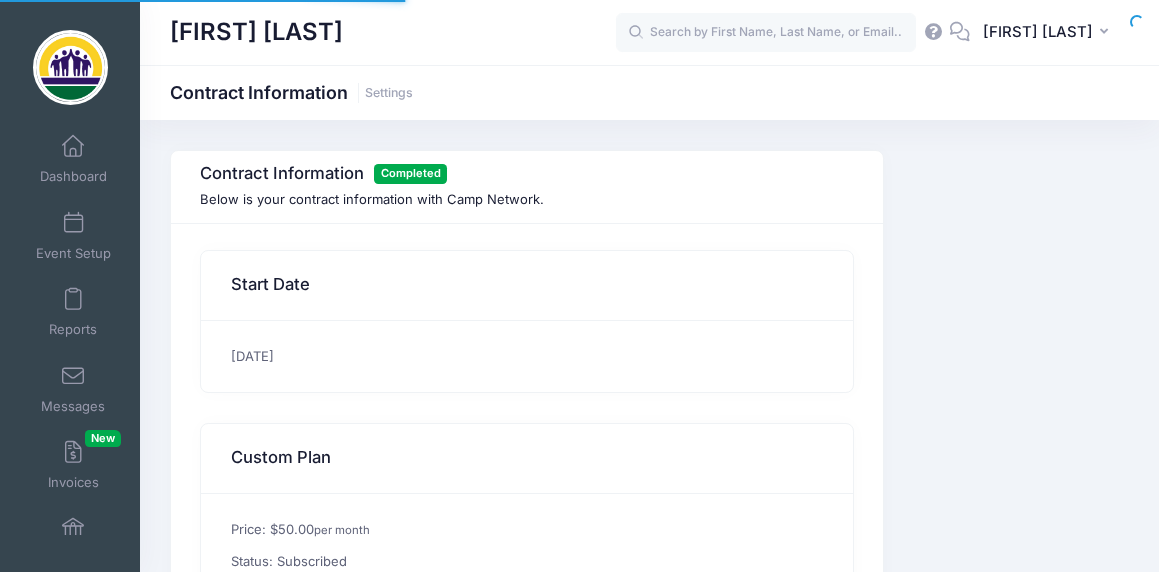 scroll, scrollTop: 0, scrollLeft: 0, axis: both 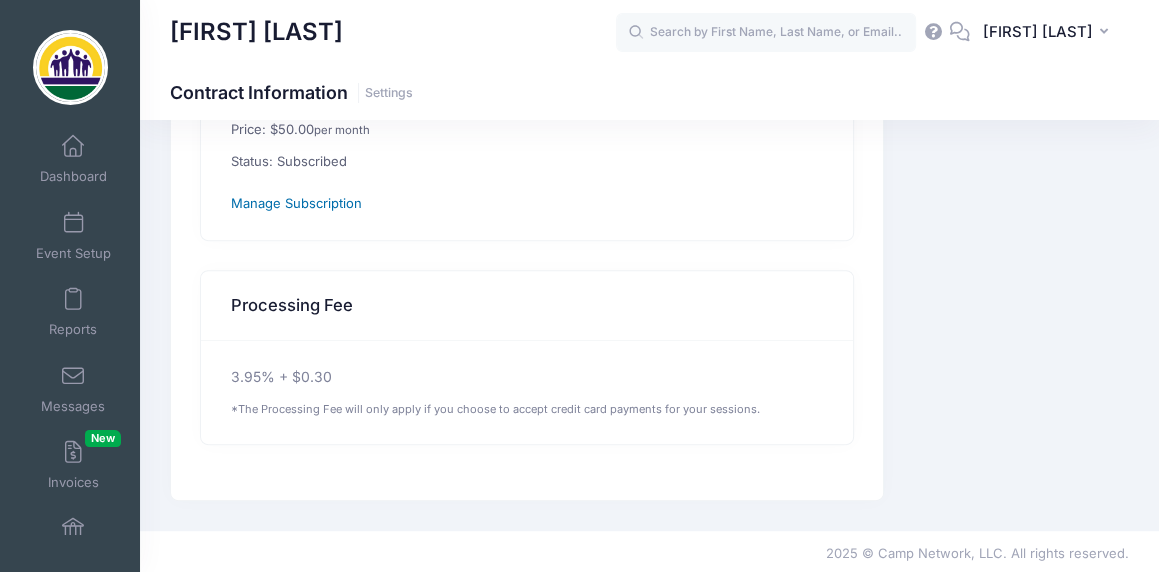 click on "Manage Subscription" at bounding box center [296, 203] 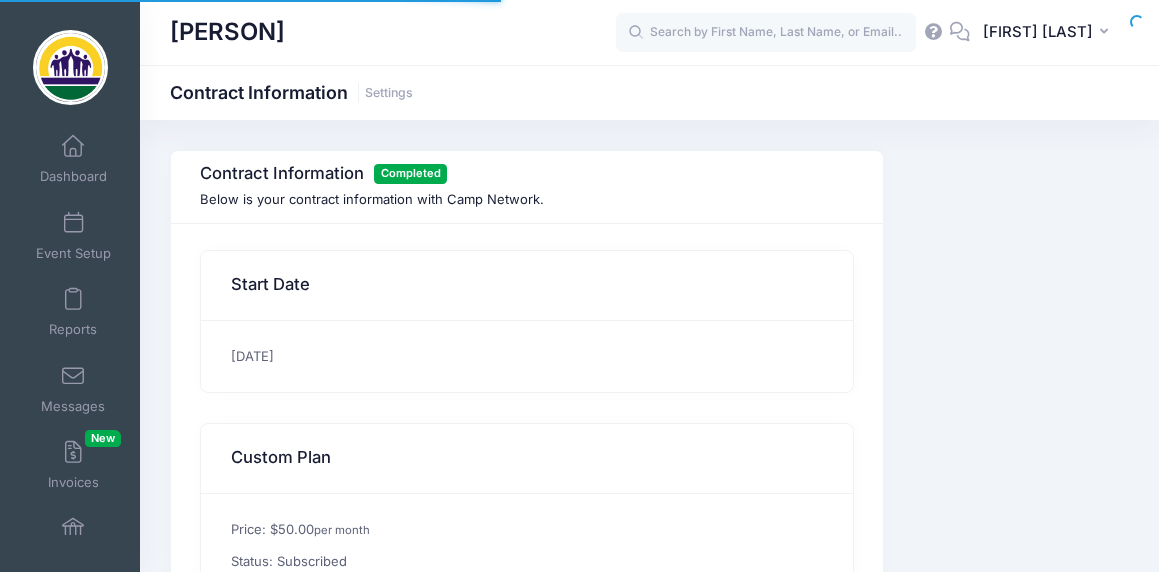 scroll, scrollTop: 400, scrollLeft: 0, axis: vertical 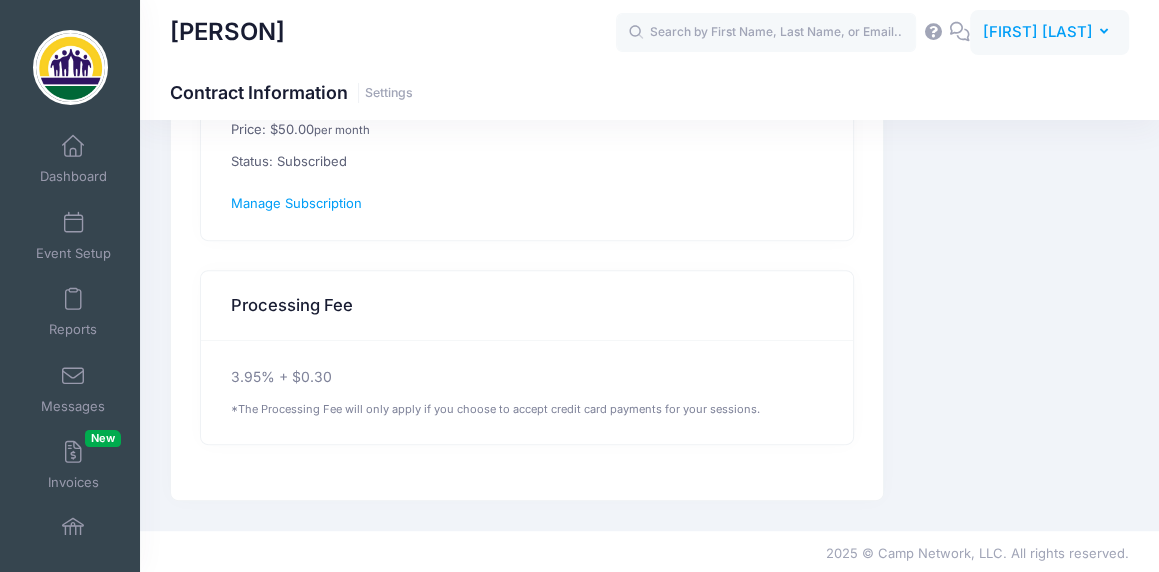 click at bounding box center [1108, 32] 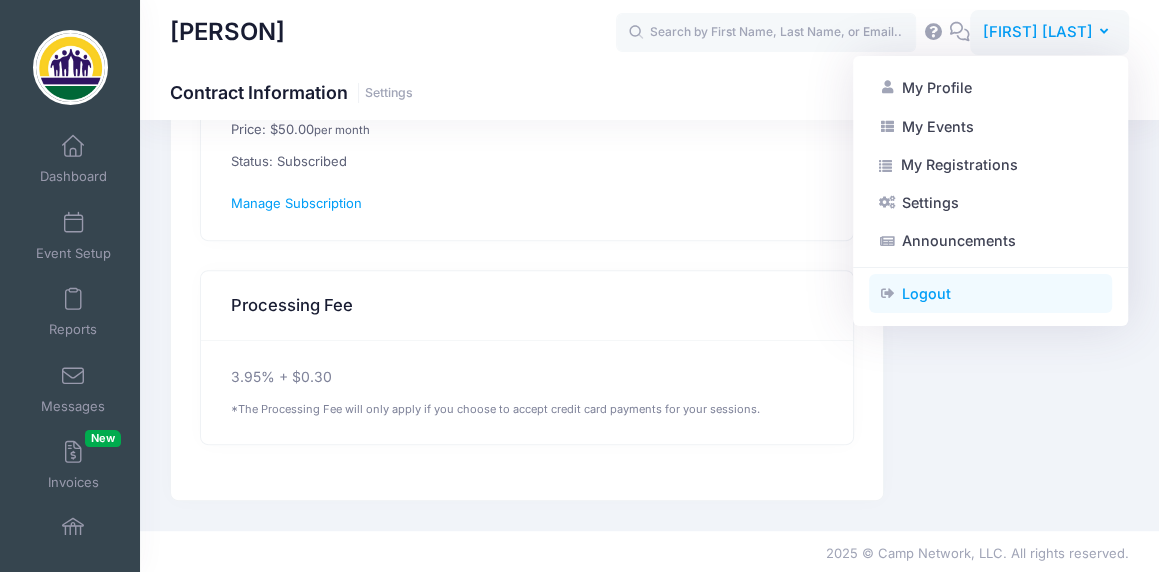 click on "Logout" at bounding box center [990, 294] 